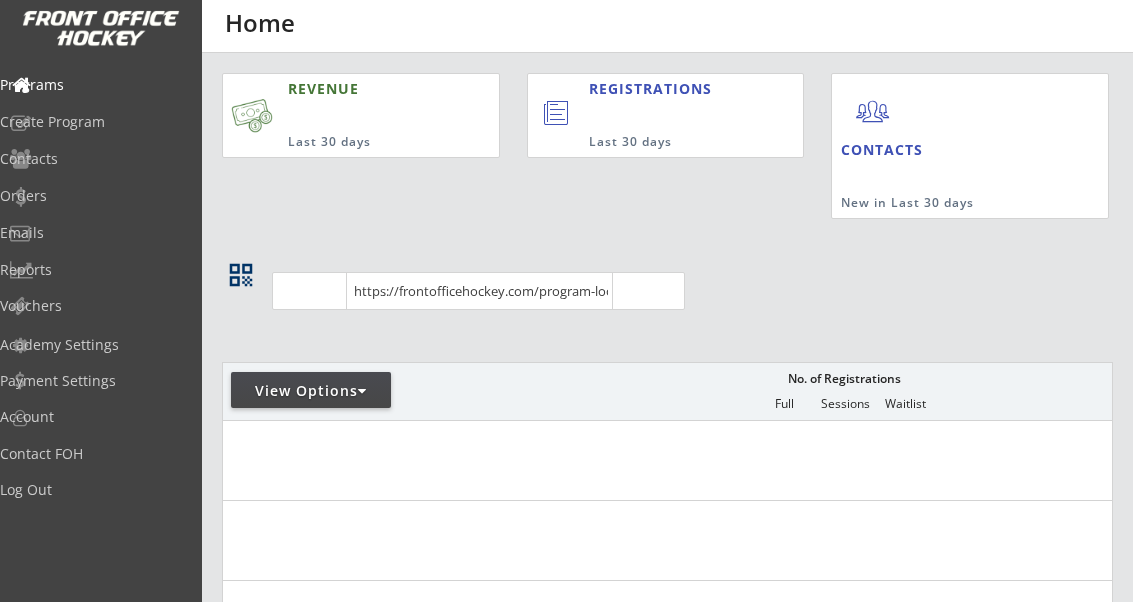 scroll, scrollTop: 0, scrollLeft: 0, axis: both 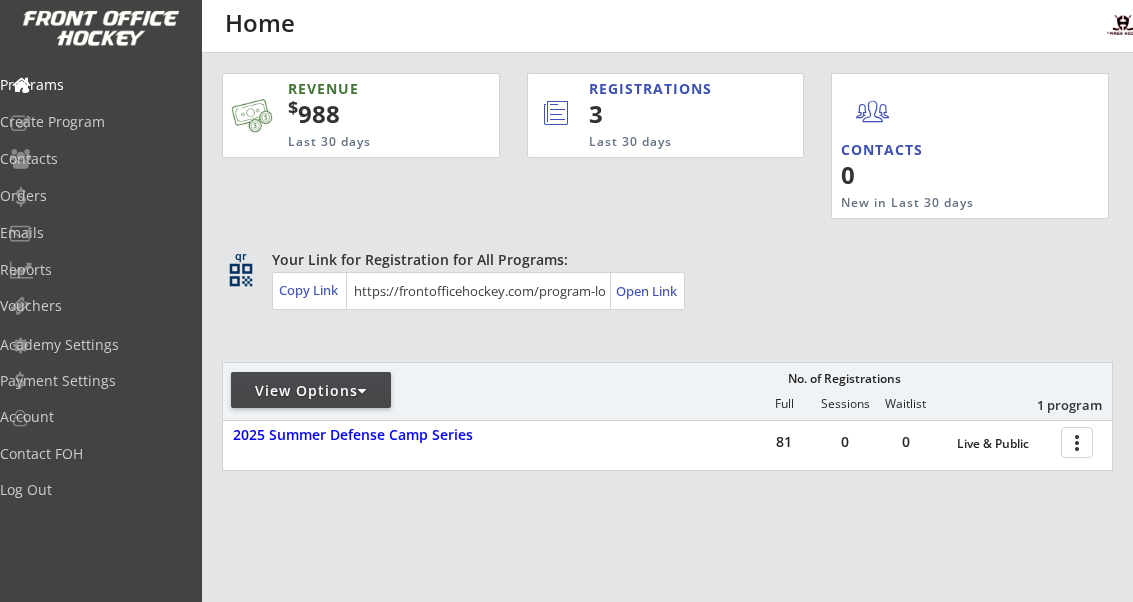 click on "Orders" at bounding box center [95, 196] 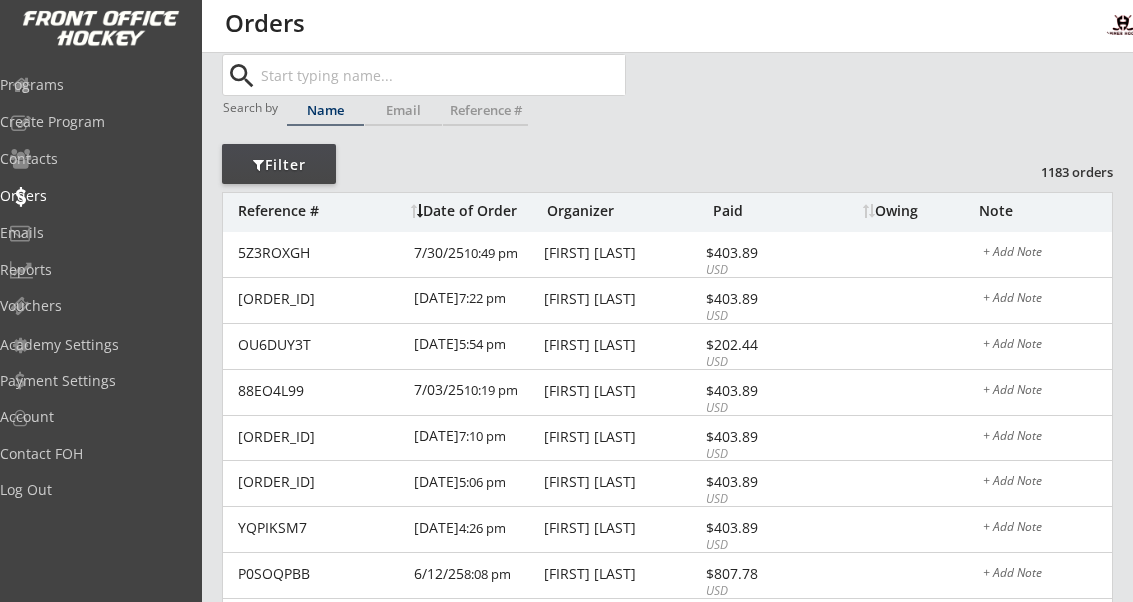 scroll, scrollTop: 0, scrollLeft: 0, axis: both 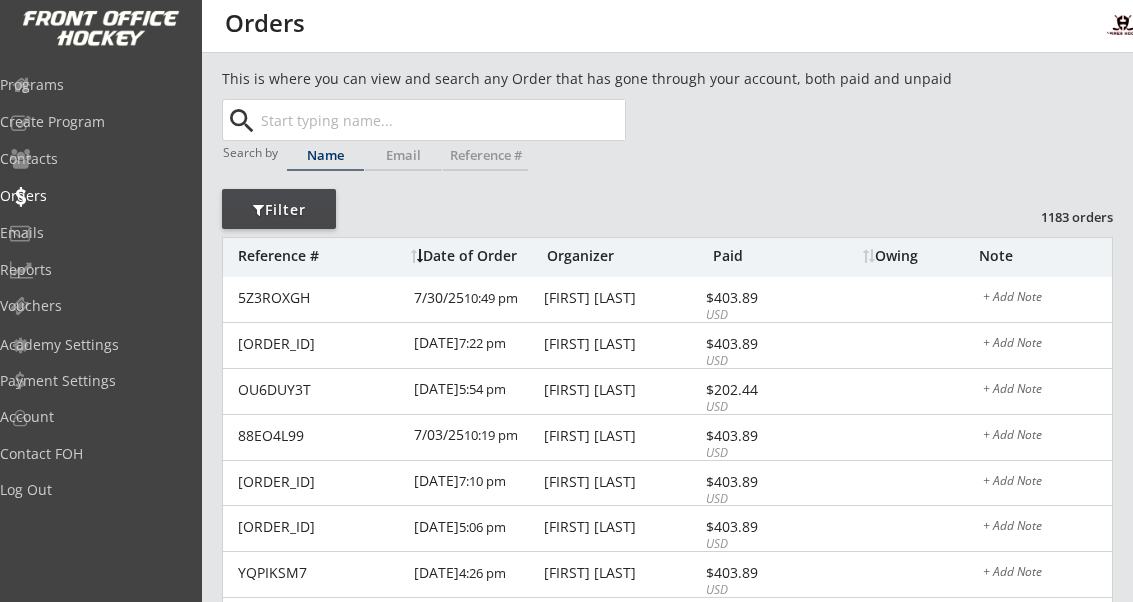 click on "Vouchers" at bounding box center (95, 306) 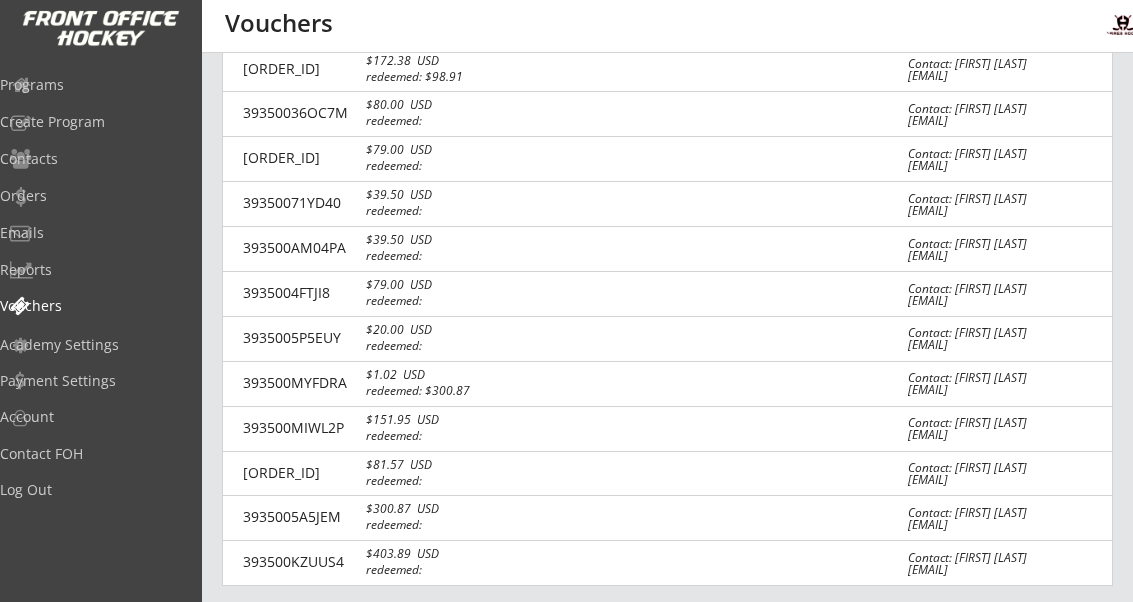scroll, scrollTop: 356, scrollLeft: 0, axis: vertical 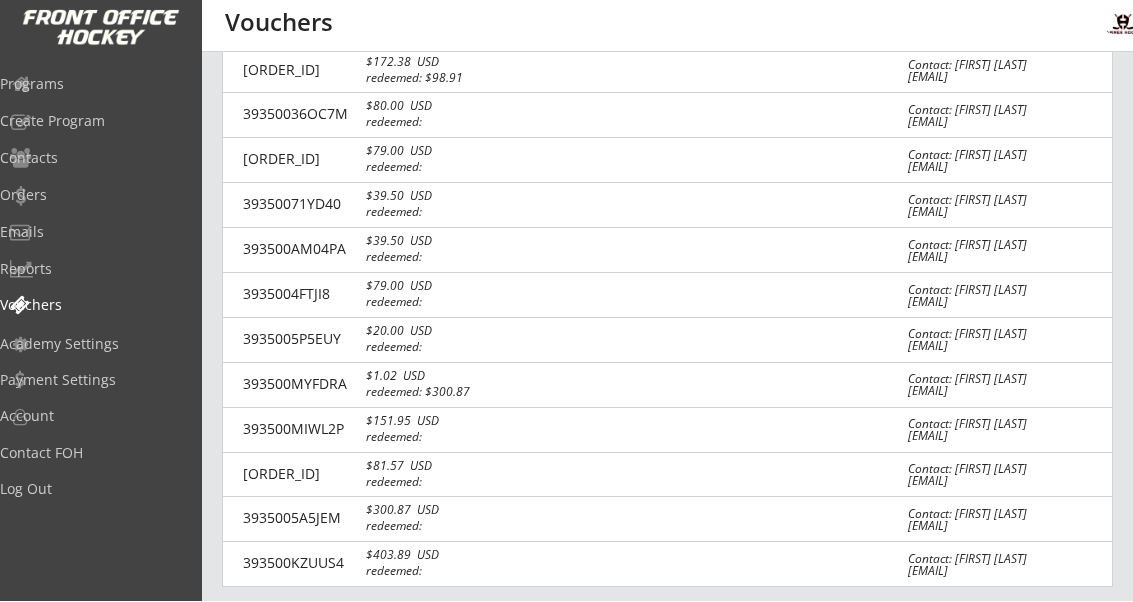 click on "Contact: [FIRST] [LAST]
[EMAIL]" at bounding box center (1004, 566) 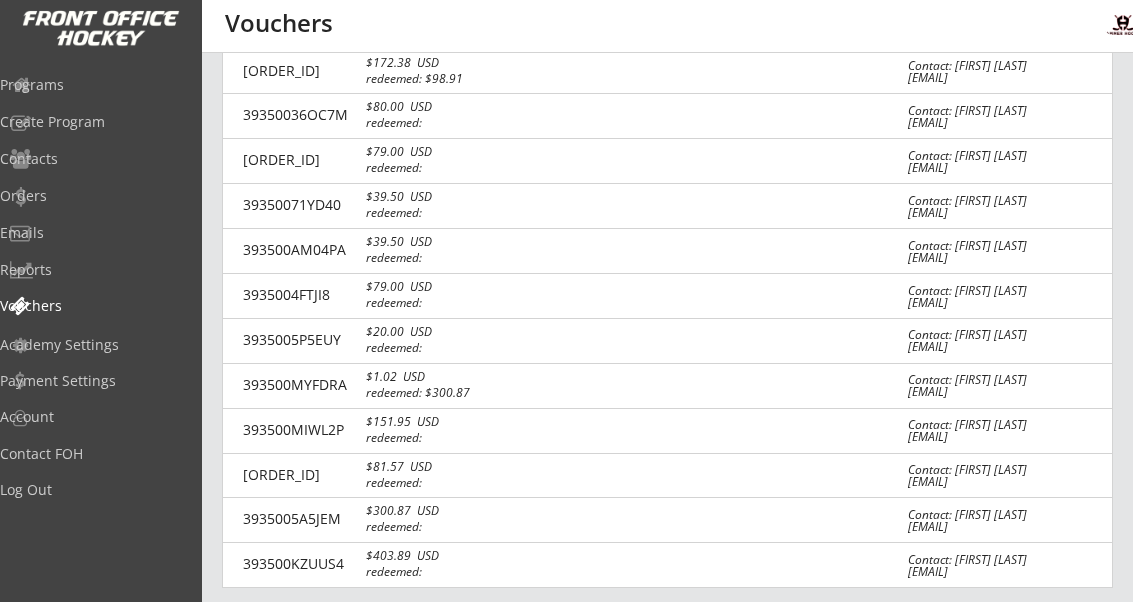 select on ""USD"" 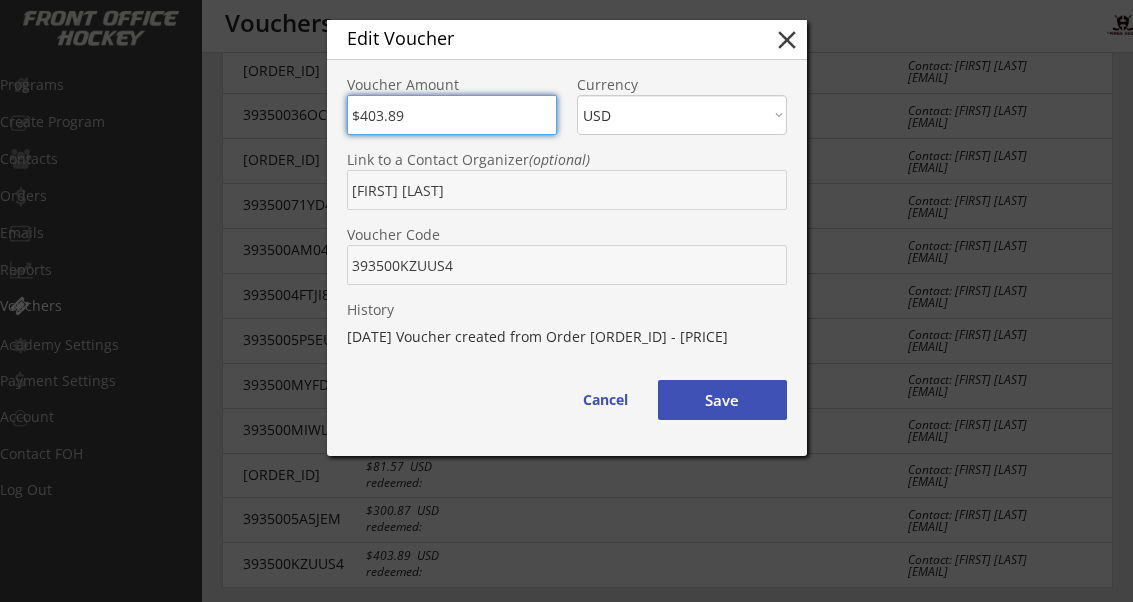 click on "Cancel" at bounding box center [605, 400] 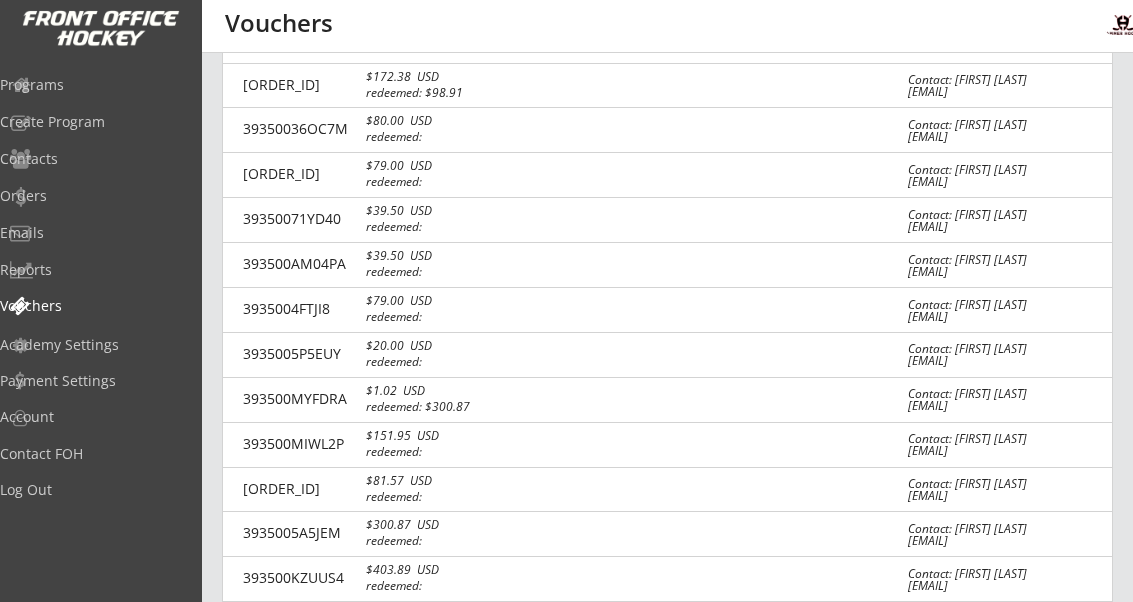 scroll, scrollTop: 344, scrollLeft: 0, axis: vertical 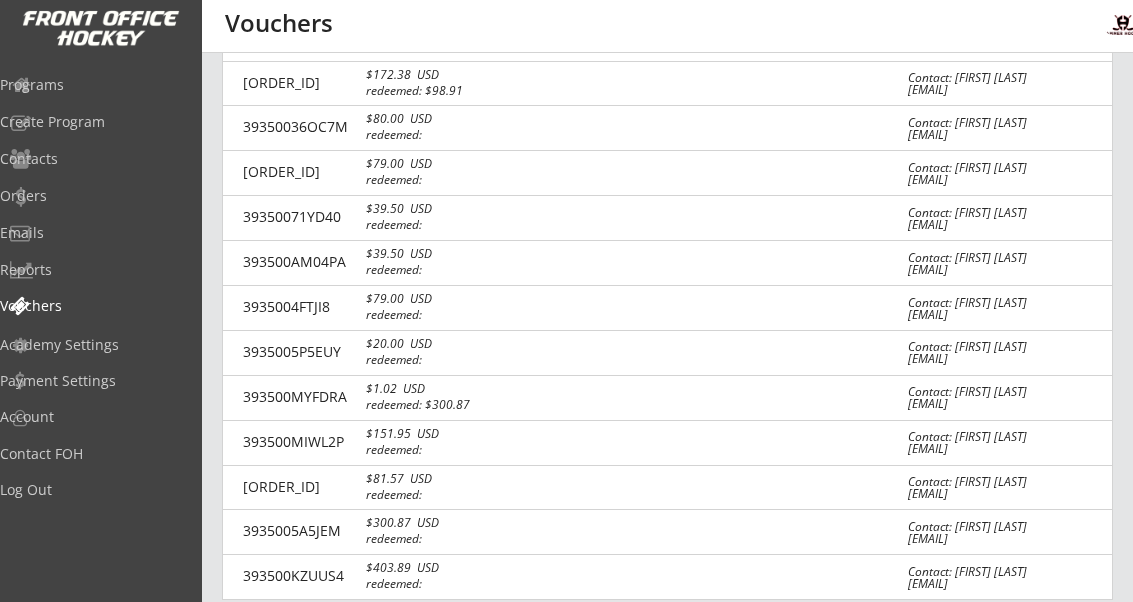 click on "[ORDER_ID] [PRICE]  USD redeemed:  Contact: [FIRST] [LAST]
[EMAIL]" at bounding box center [667, 577] 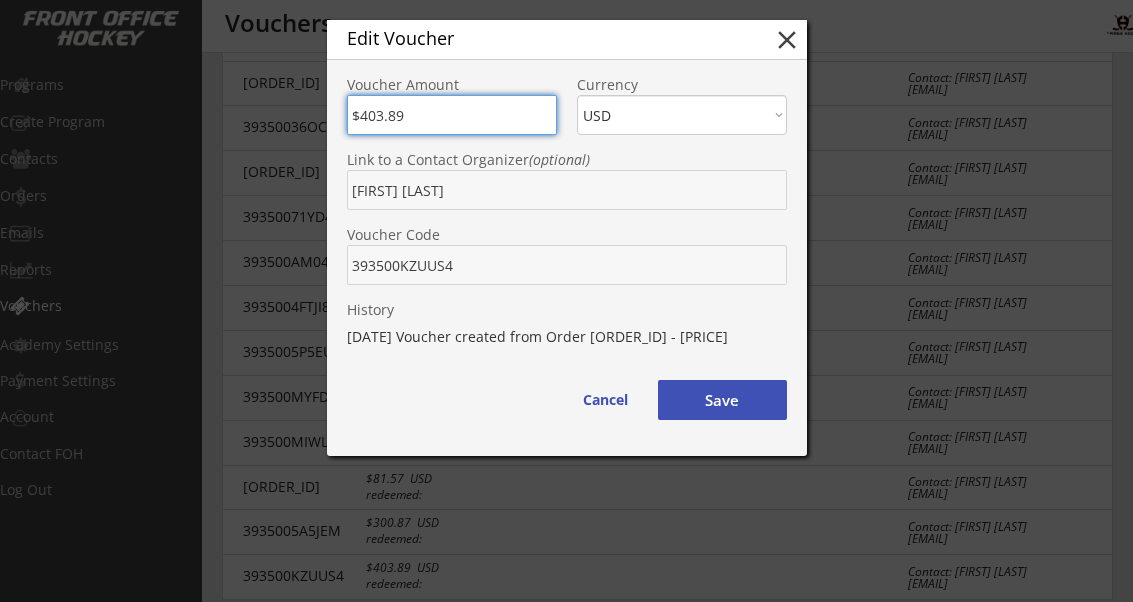 click at bounding box center [452, 115] 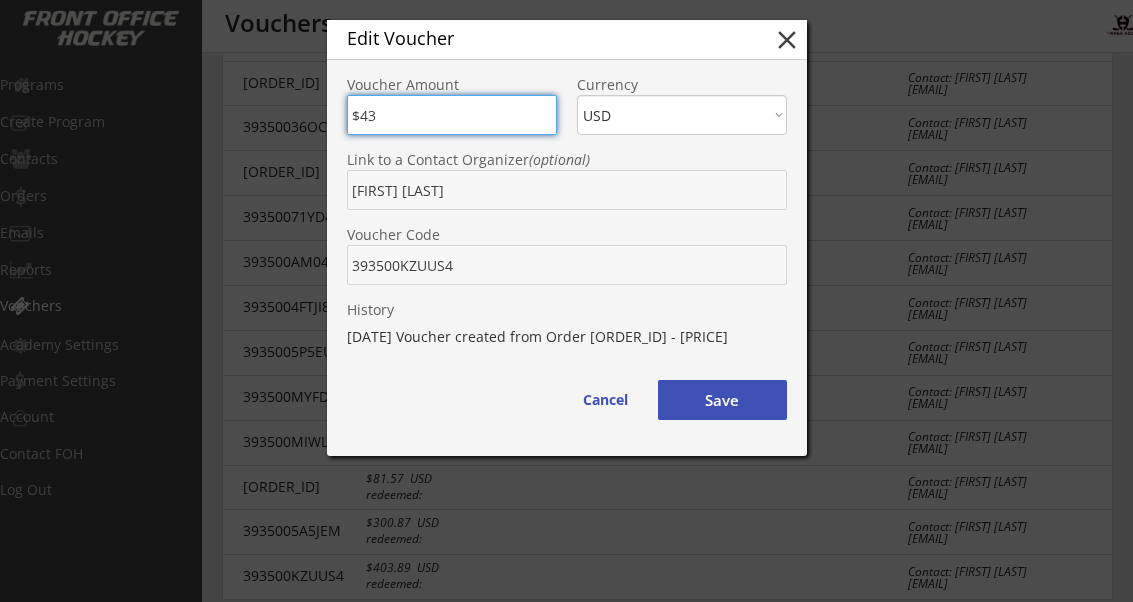 type on "$3" 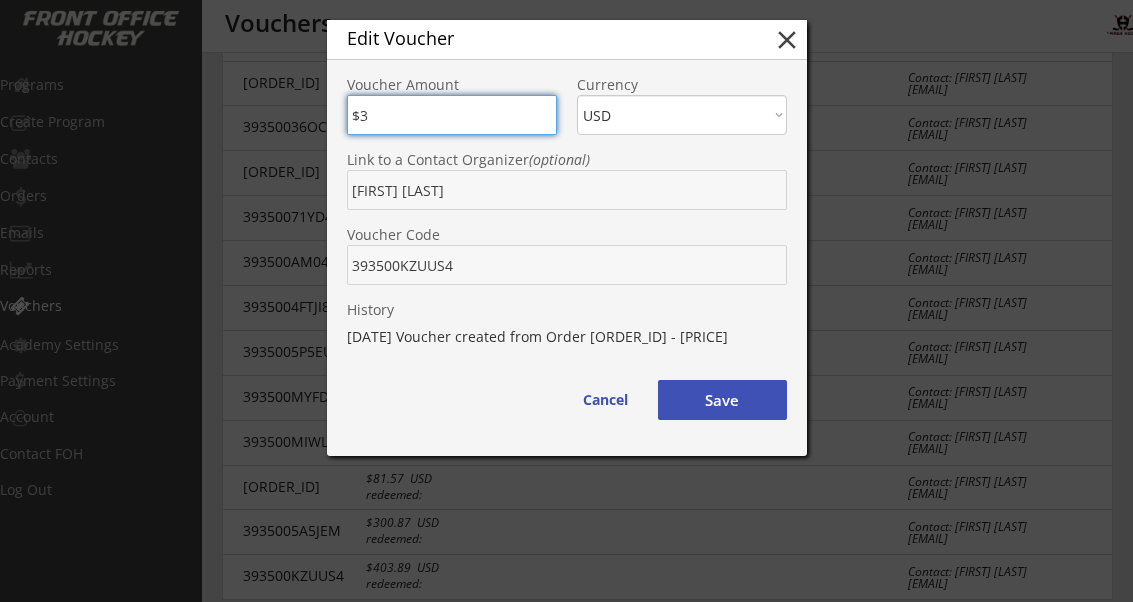 click at bounding box center (452, 115) 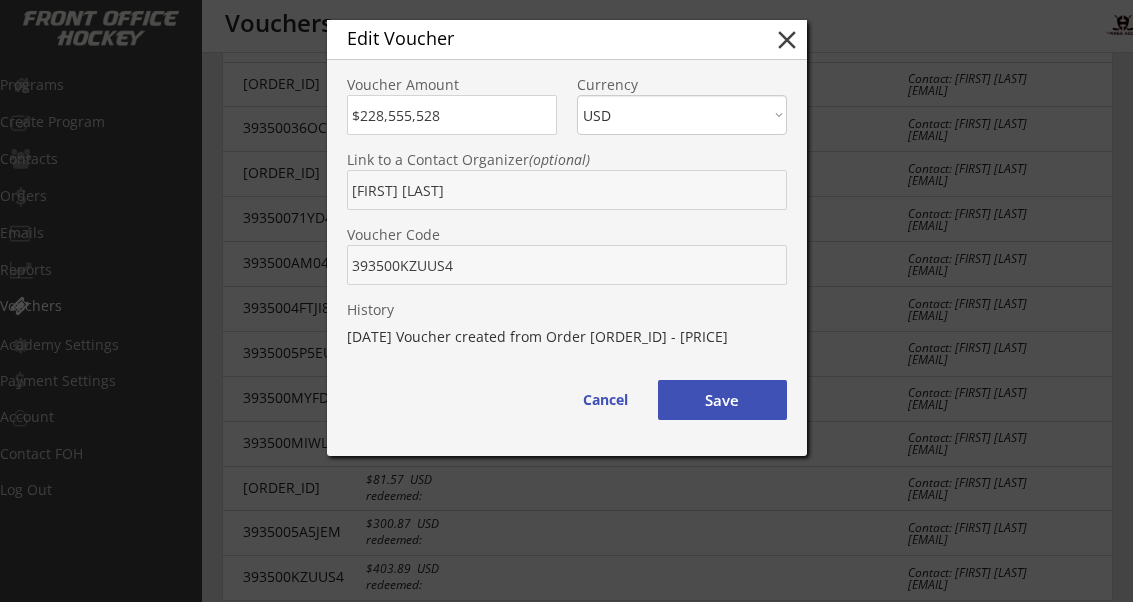 scroll, scrollTop: 344, scrollLeft: 0, axis: vertical 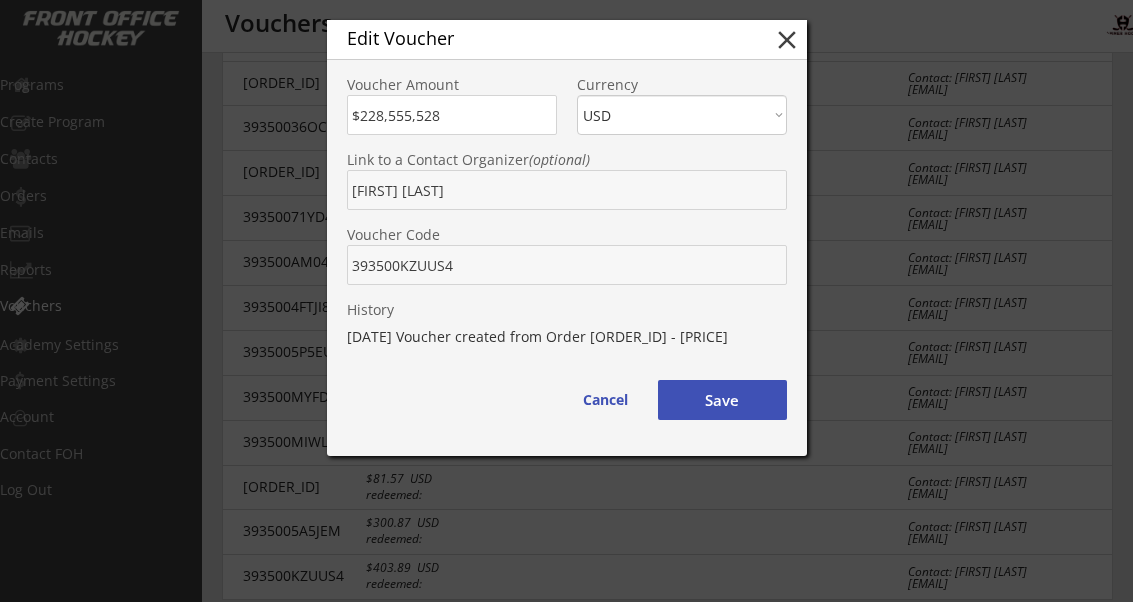 click at bounding box center [452, 115] 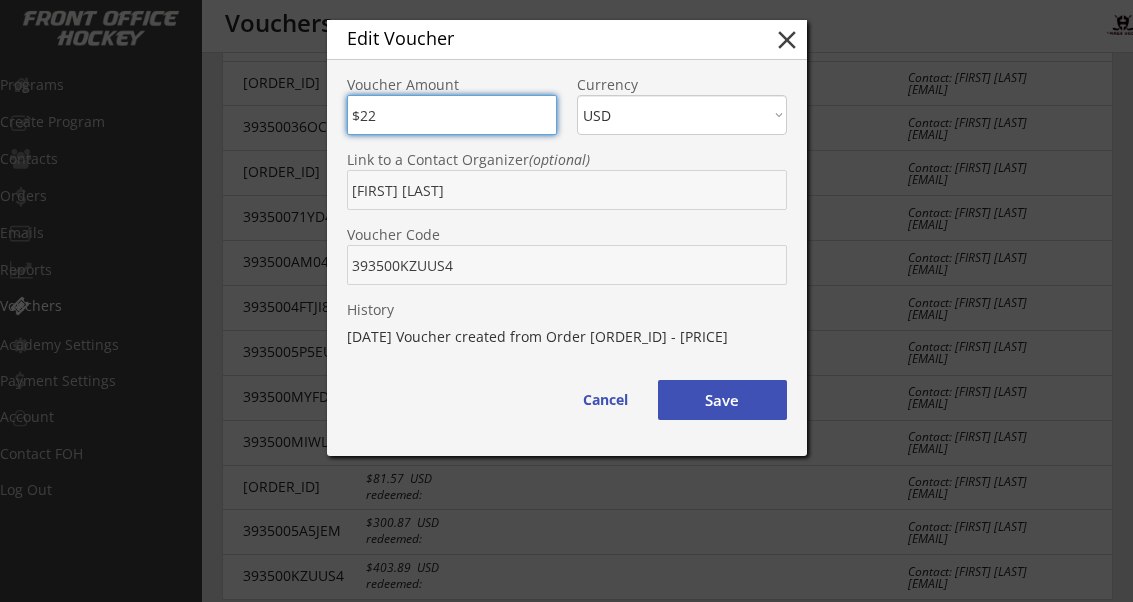type on "$2" 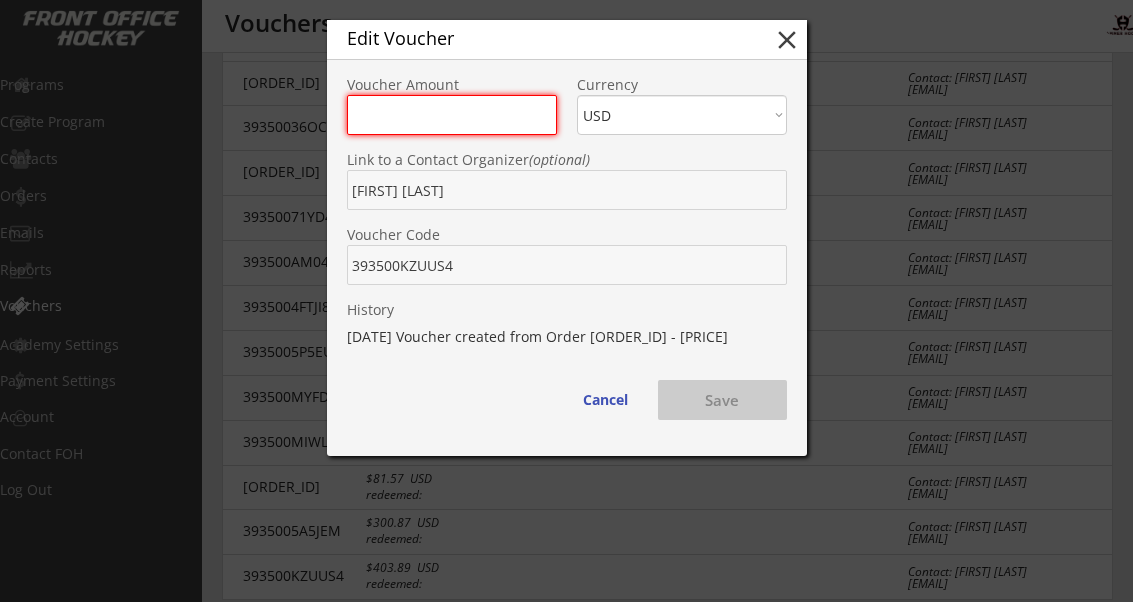 type on "$0" 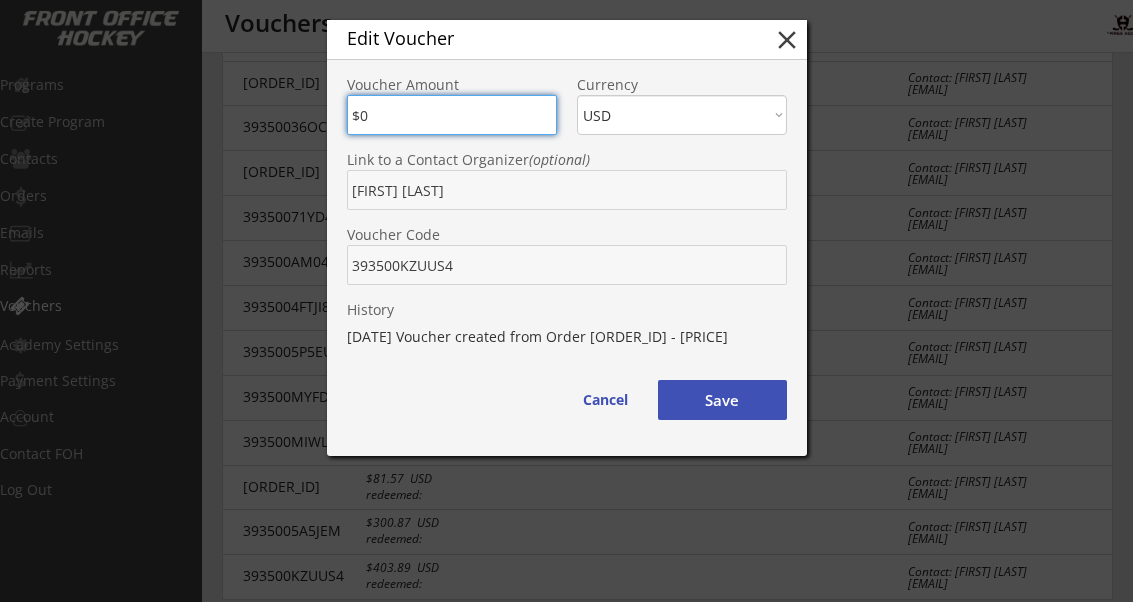 click on "Save" at bounding box center [722, 400] 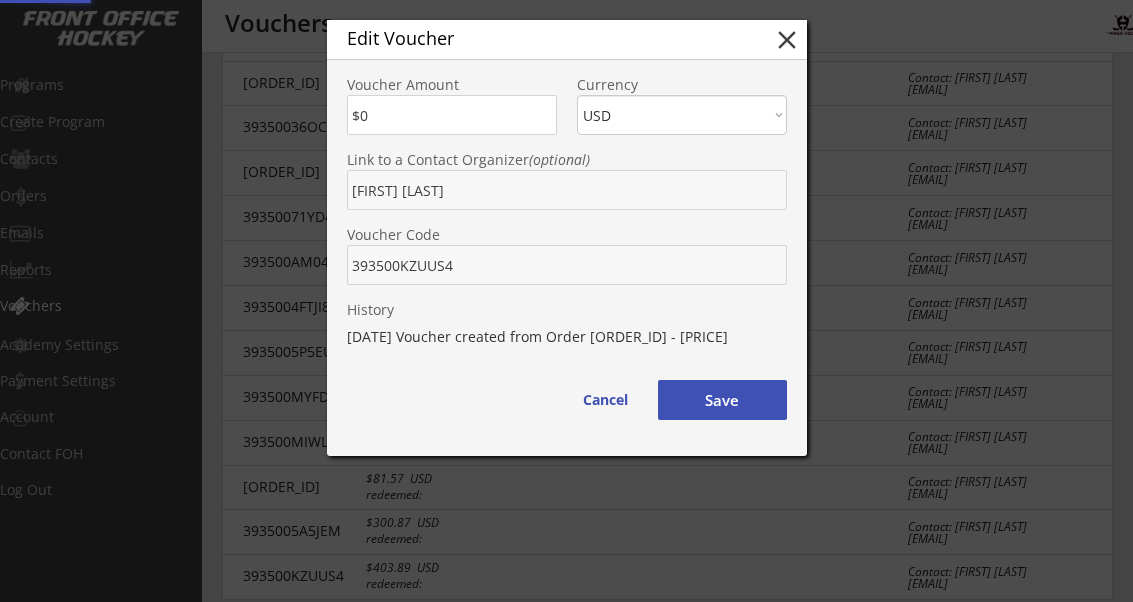 scroll, scrollTop: 312, scrollLeft: 0, axis: vertical 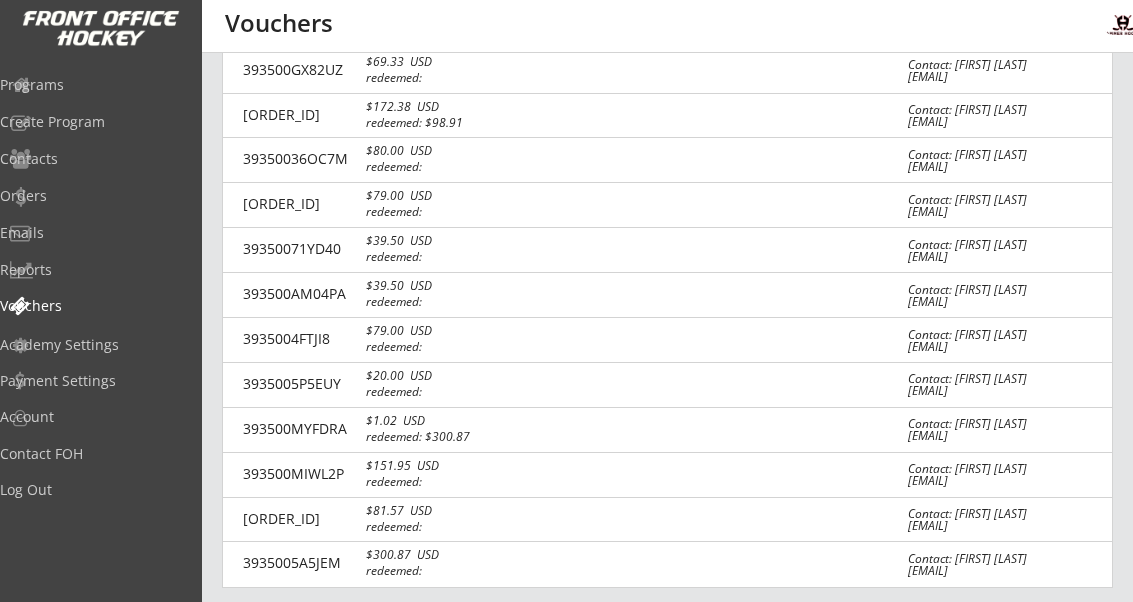 click on "Contacts" at bounding box center (95, 160) 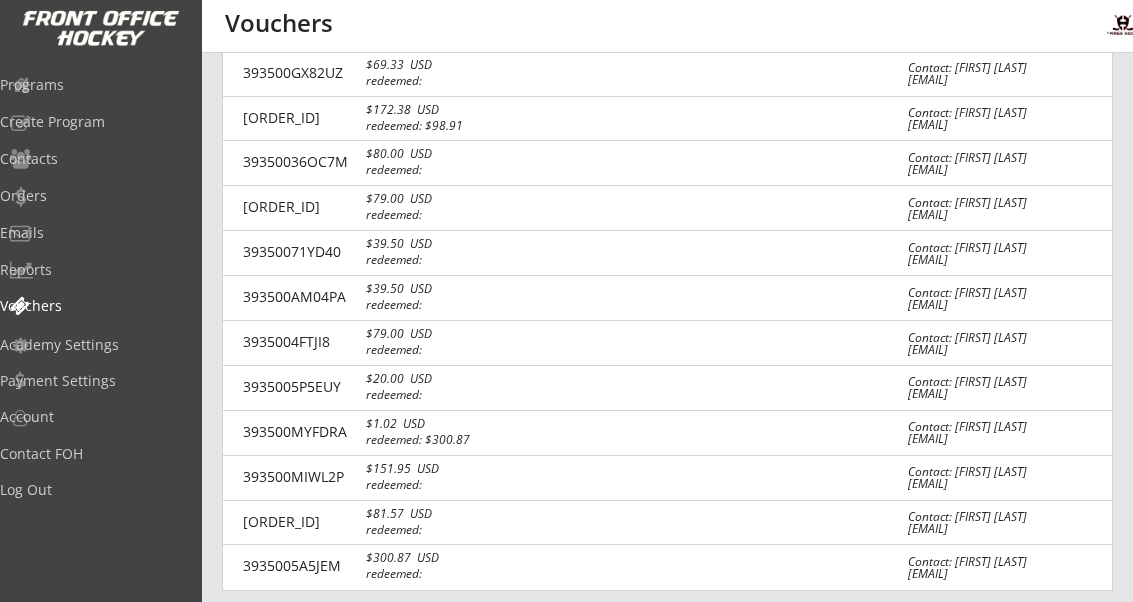select on ""Players"" 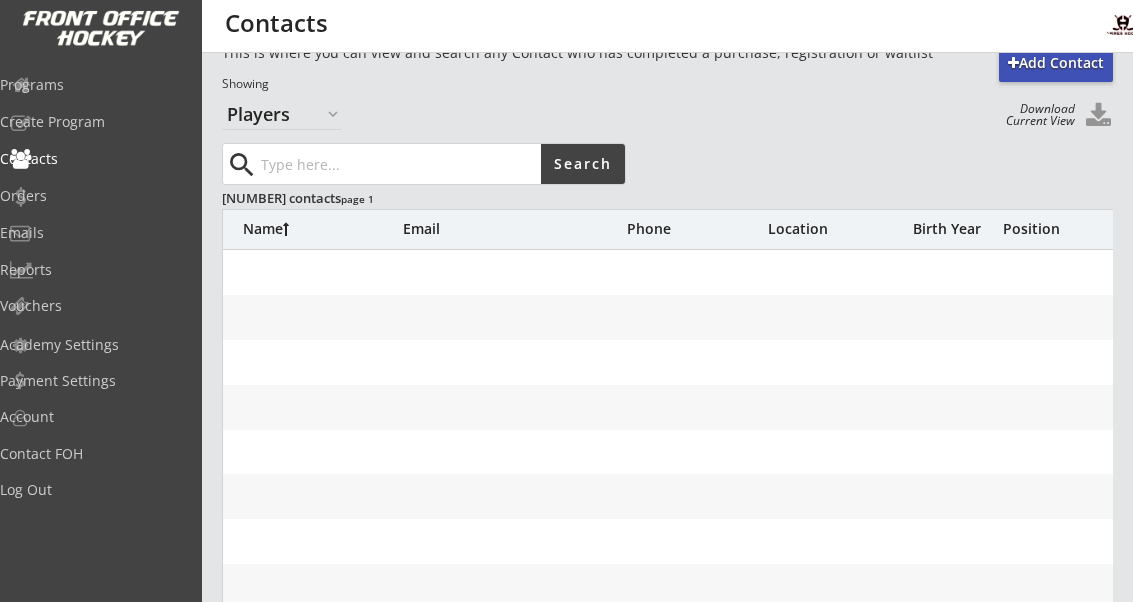 scroll, scrollTop: 0, scrollLeft: 0, axis: both 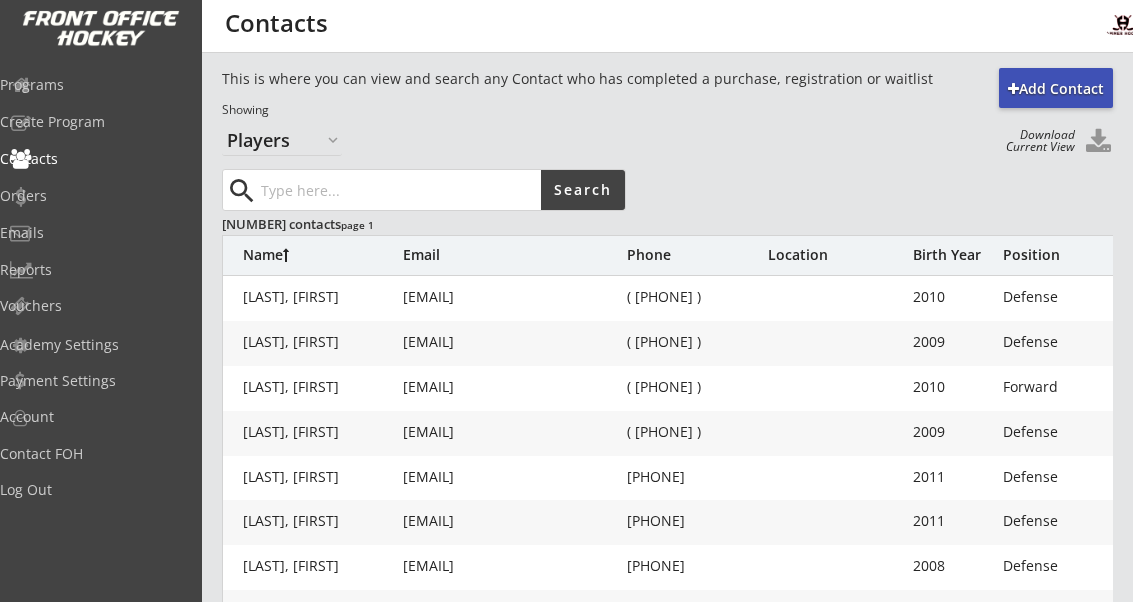 click on "Orders" at bounding box center [95, 197] 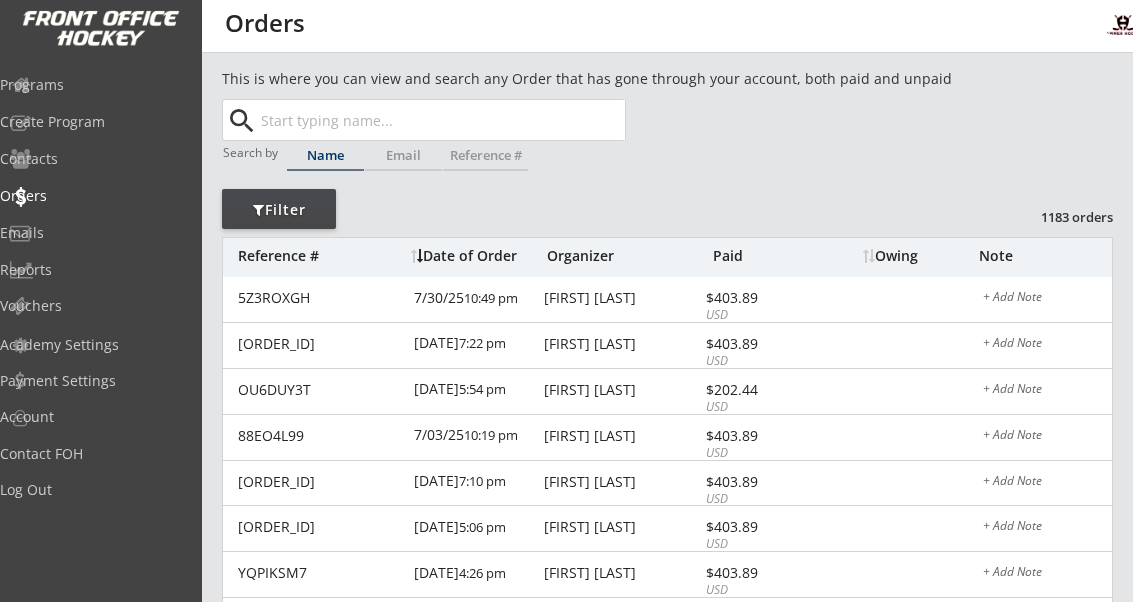click at bounding box center [441, 120] 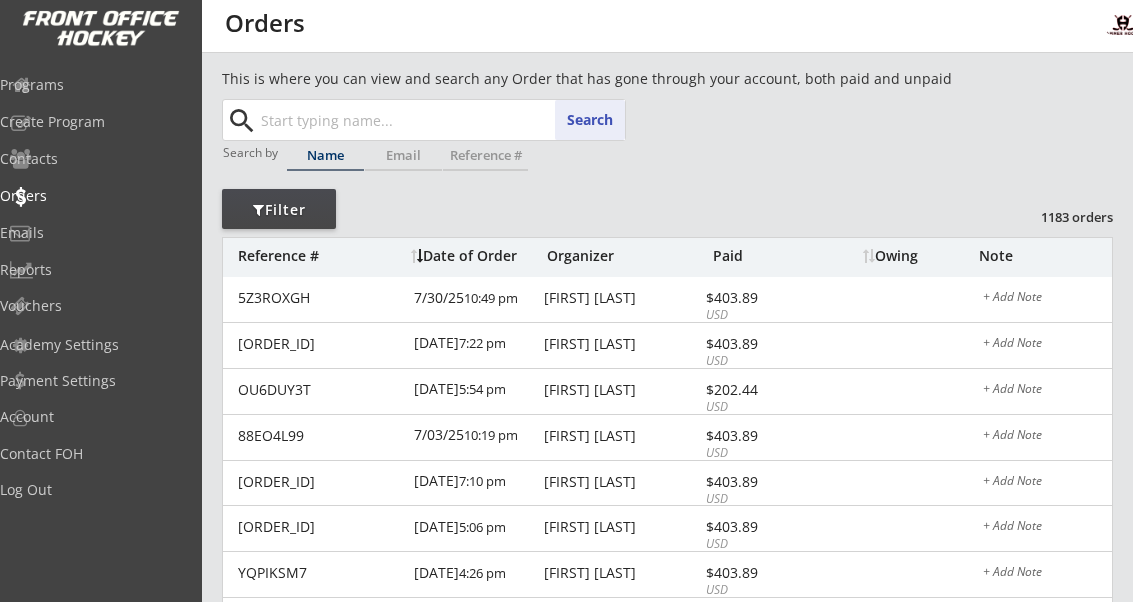scroll, scrollTop: 4, scrollLeft: 0, axis: vertical 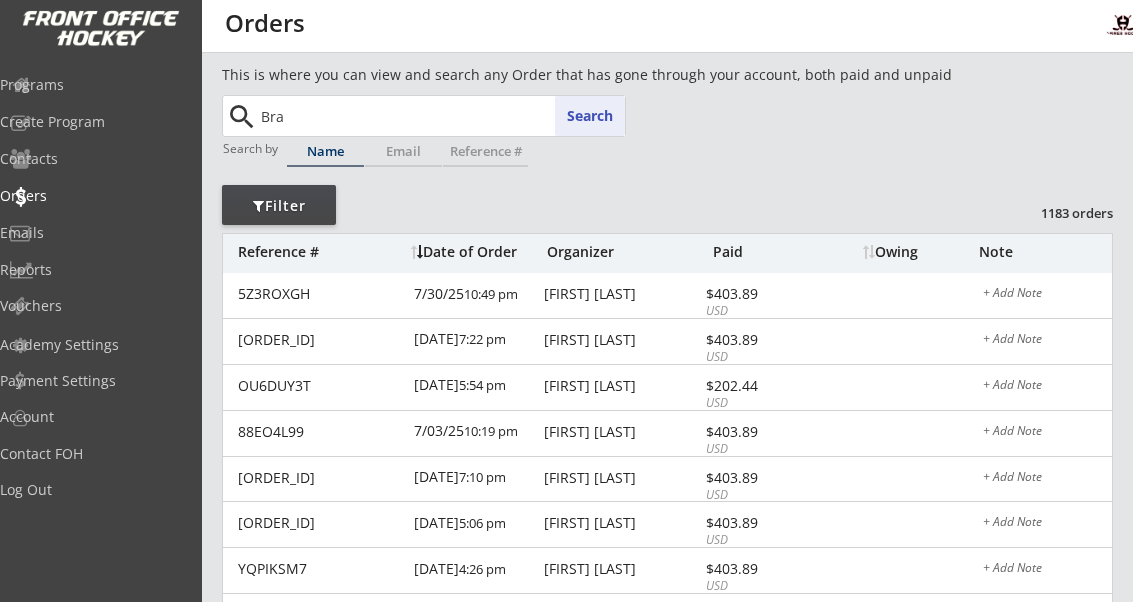 type on "Brad" 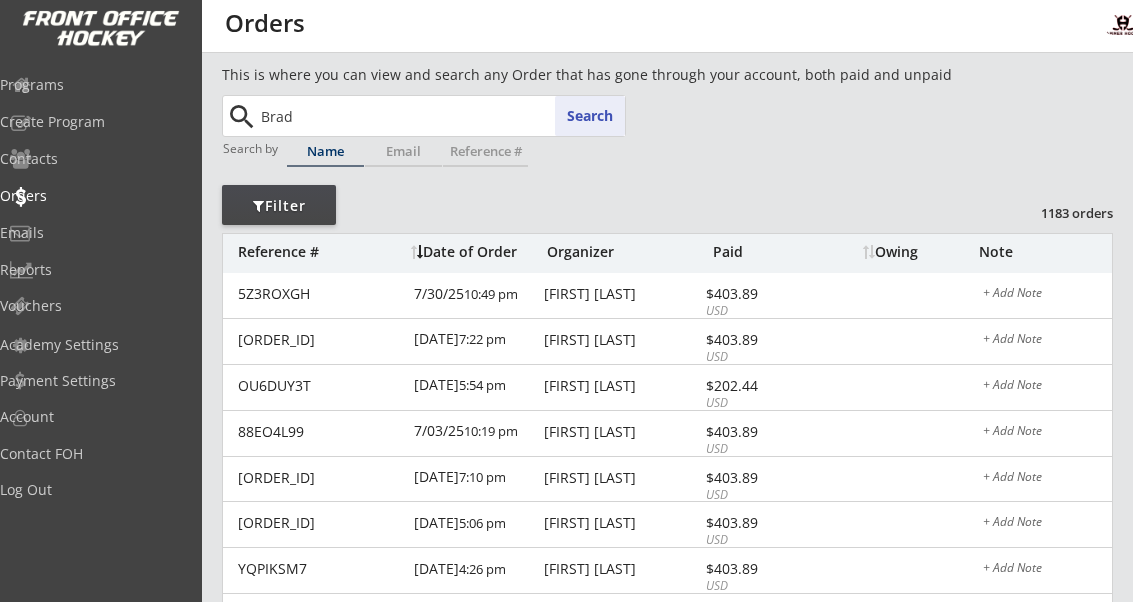 type on "[FIRST] [LAST]" 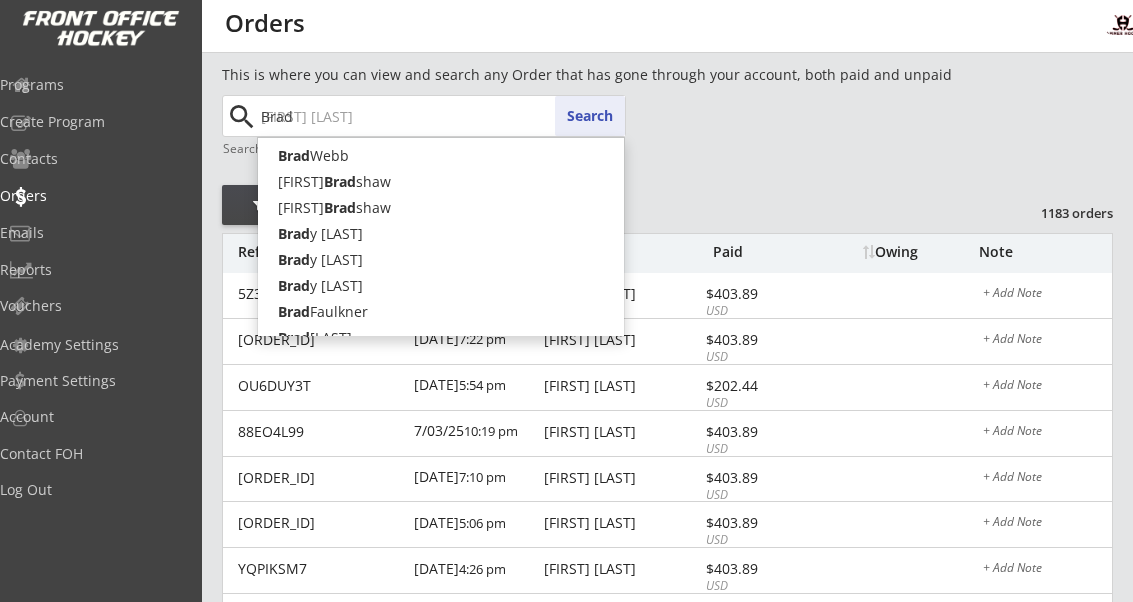 type 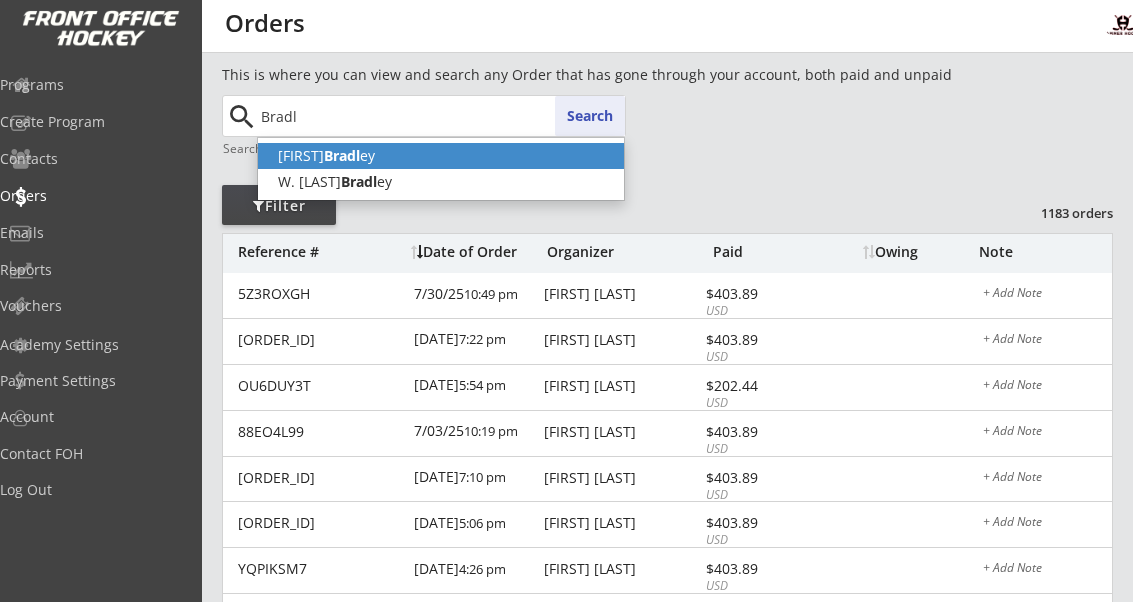 click on "[FIRST]  [LAST]" at bounding box center [441, 156] 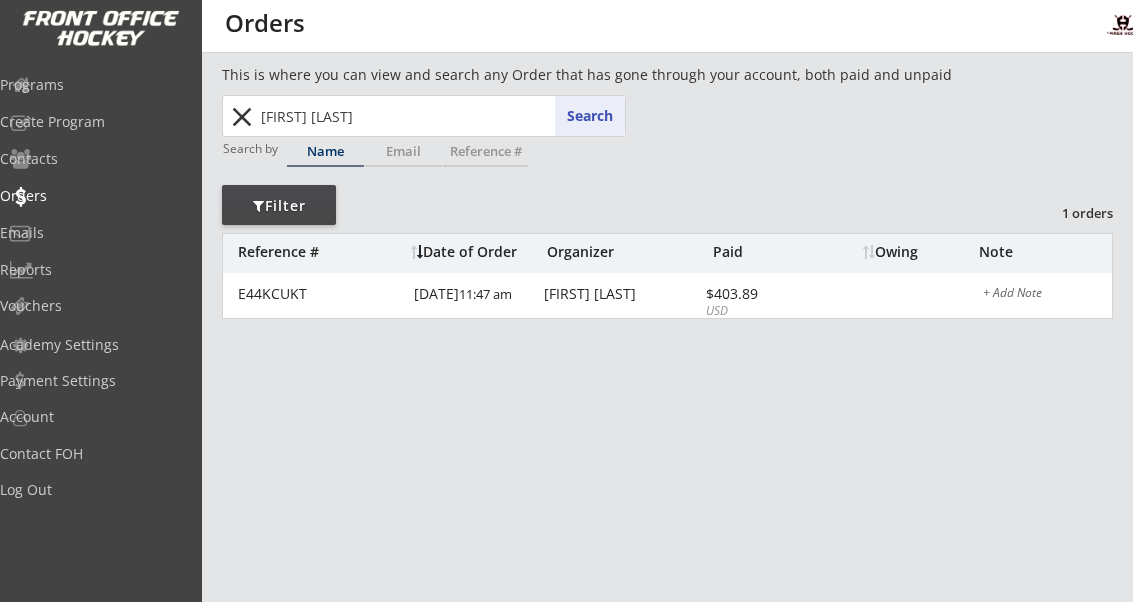 click on "+ Add Note" at bounding box center (1047, 295) 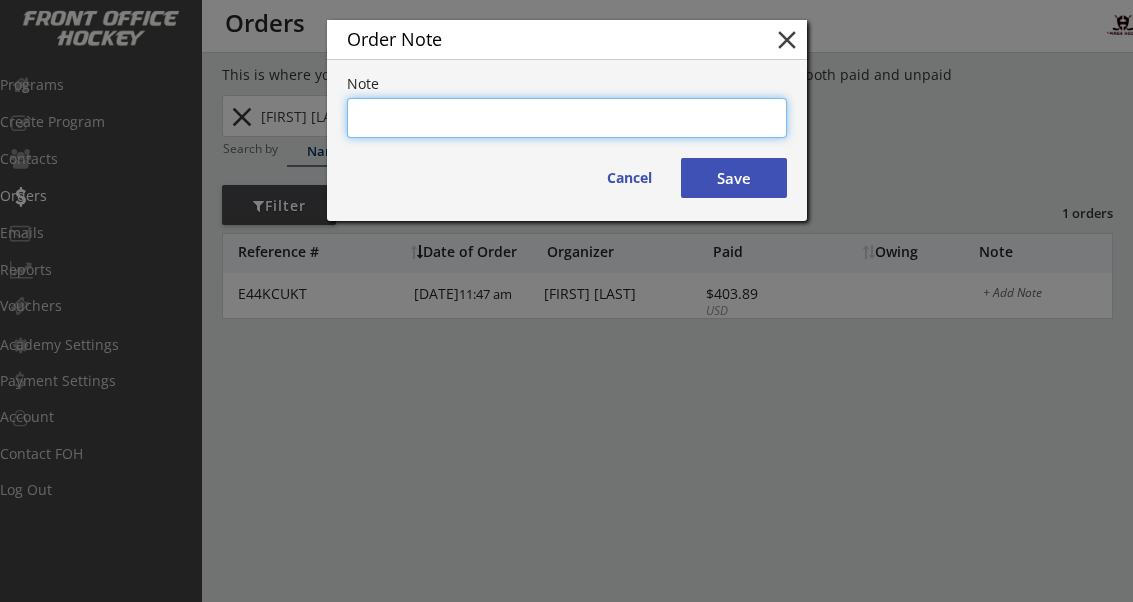 click at bounding box center [567, 118] 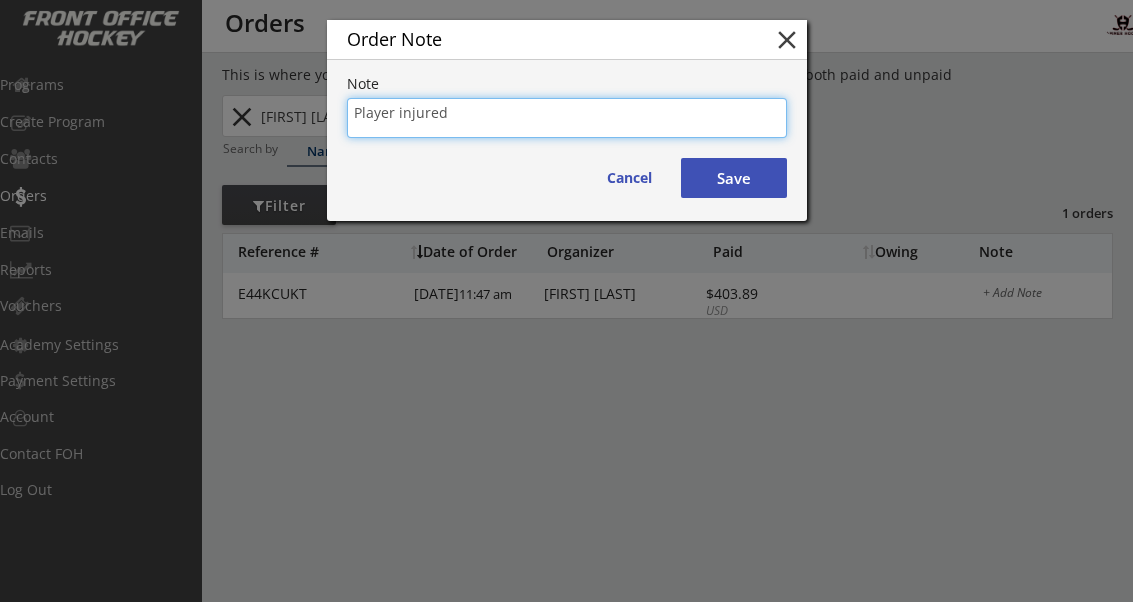 type on "Player injured" 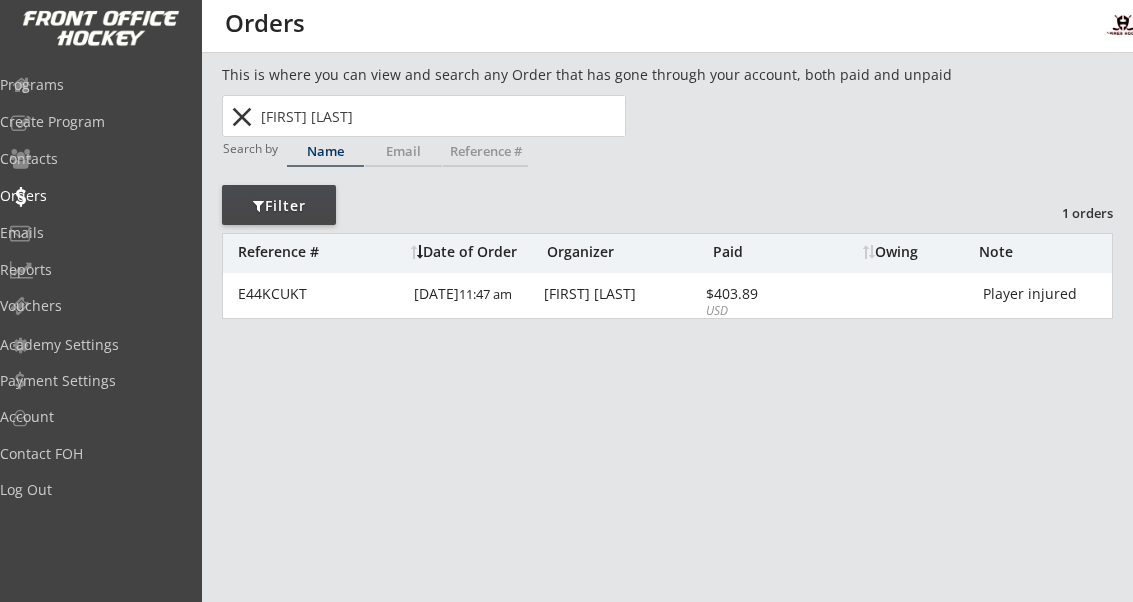 click on "Player injured" at bounding box center (1047, 295) 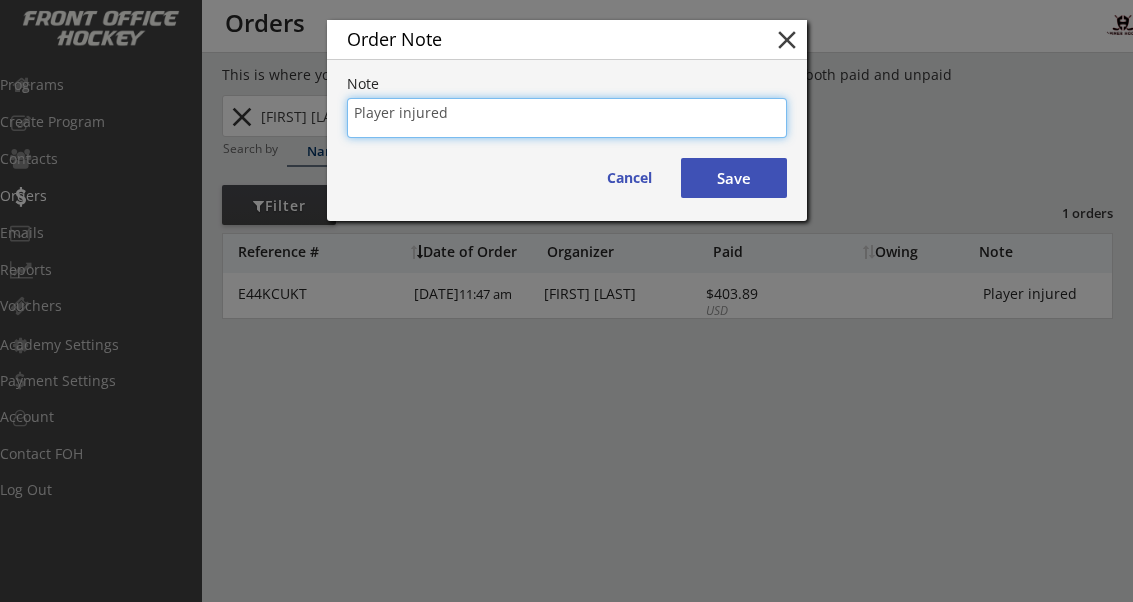 click on "Save" at bounding box center [734, 178] 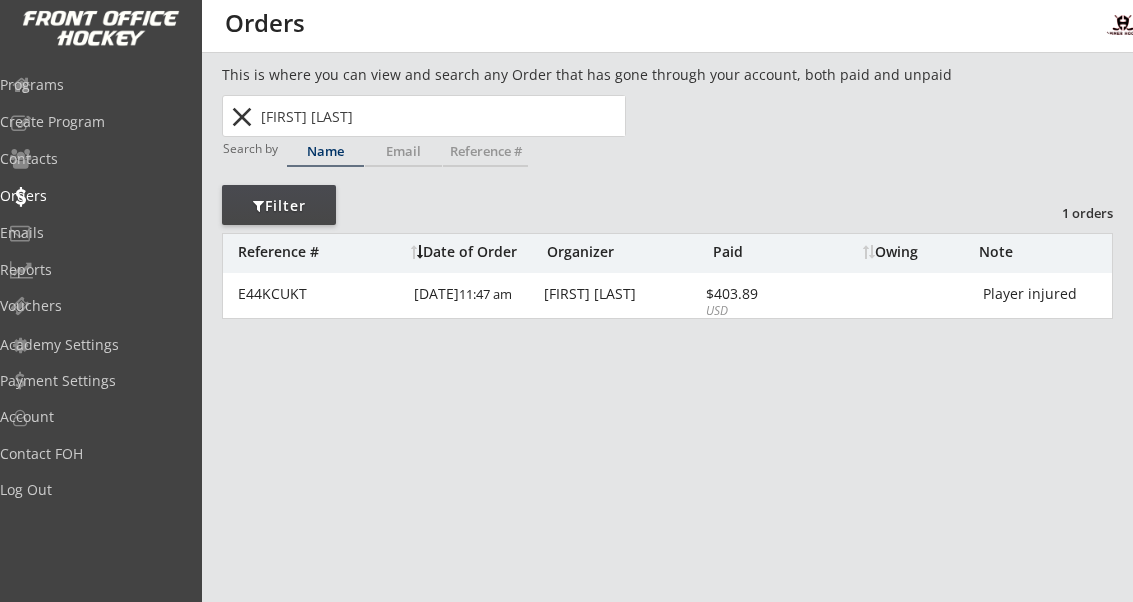 click on "E44KCUKT" at bounding box center [320, 294] 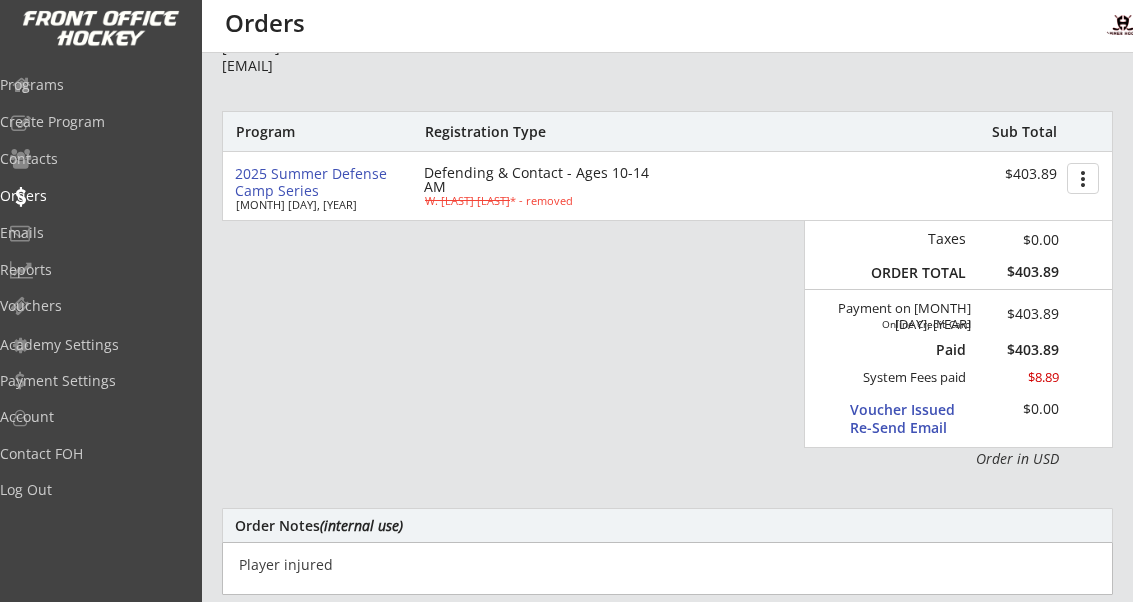 scroll, scrollTop: 247, scrollLeft: 0, axis: vertical 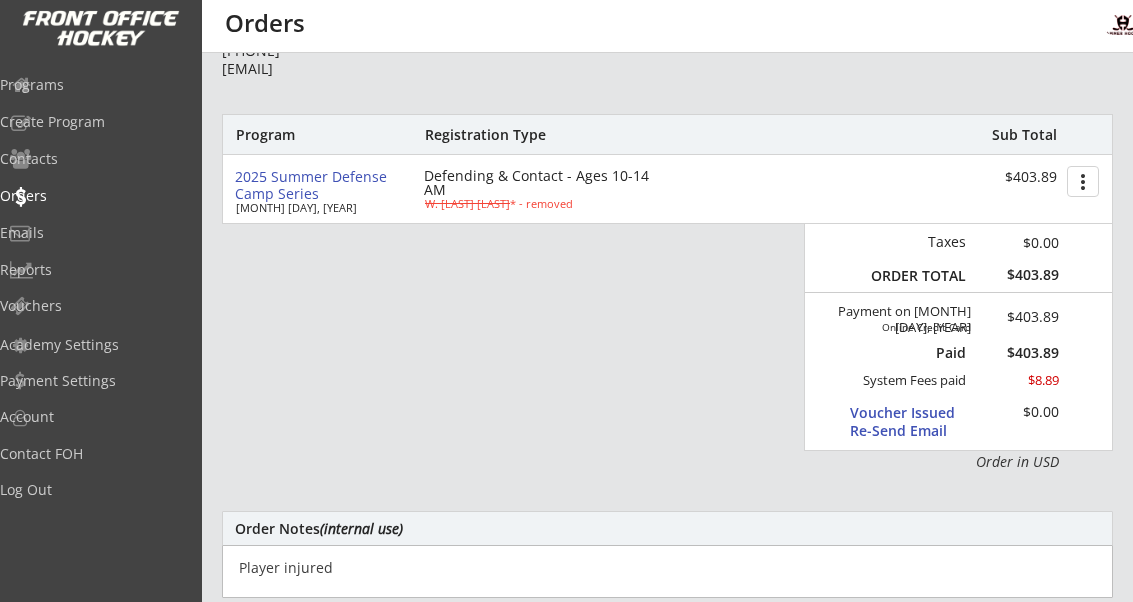 click on "more_vert" at bounding box center [1083, 181] 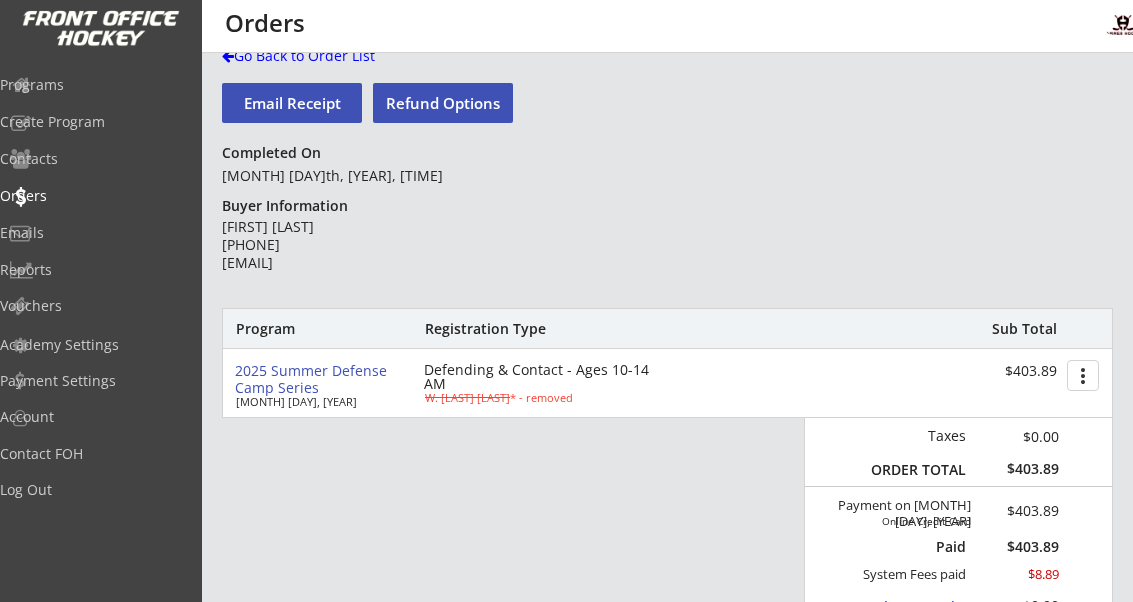 scroll, scrollTop: 0, scrollLeft: 0, axis: both 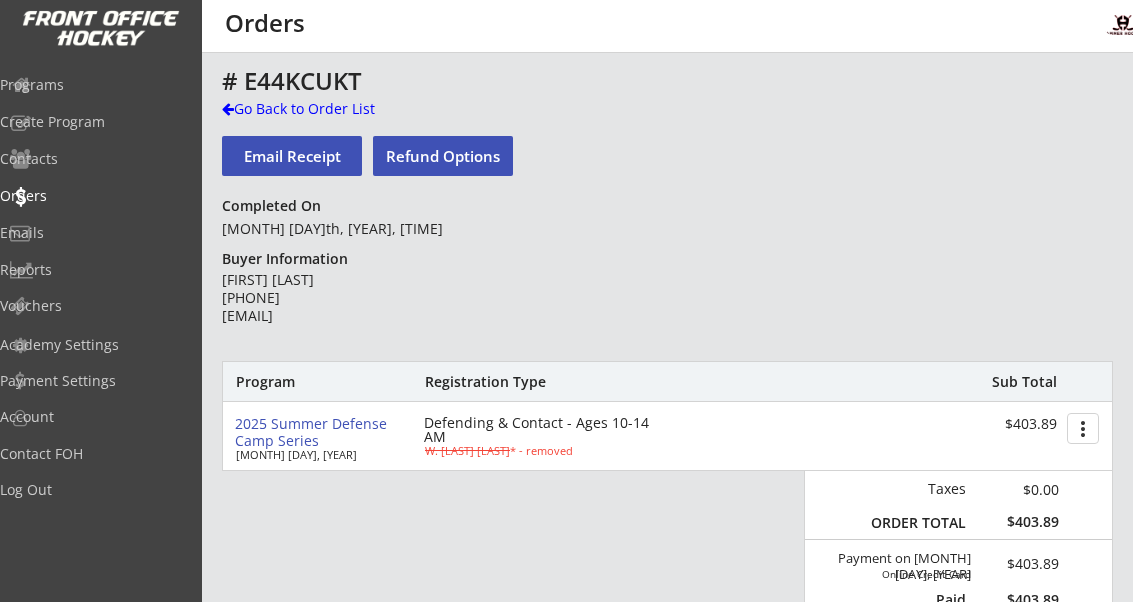 click on "Refund Options" at bounding box center (443, 156) 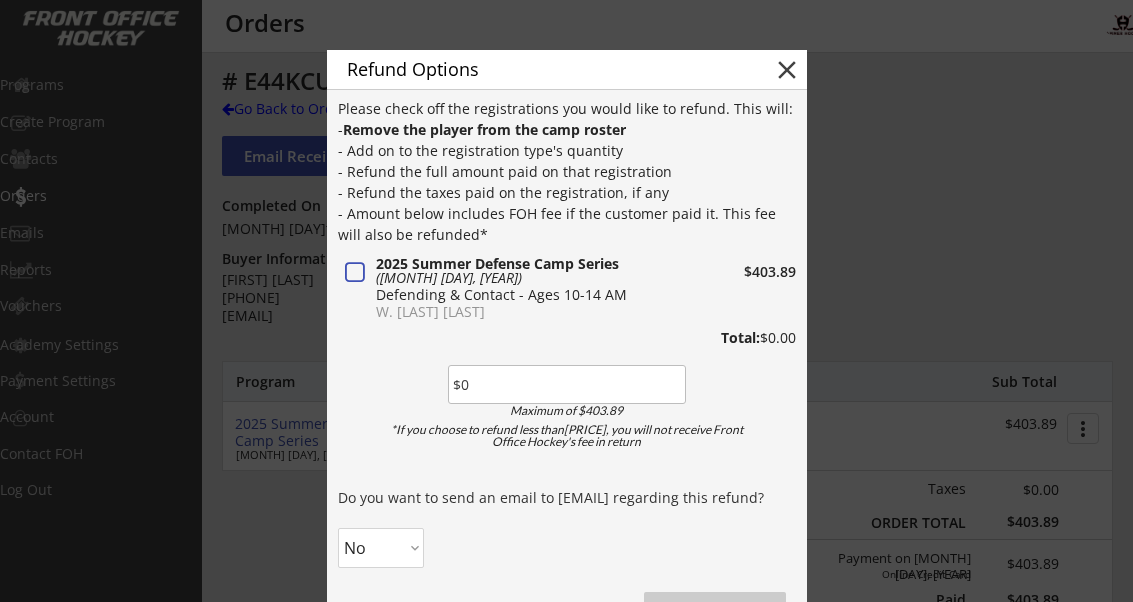 click at bounding box center (355, 273) 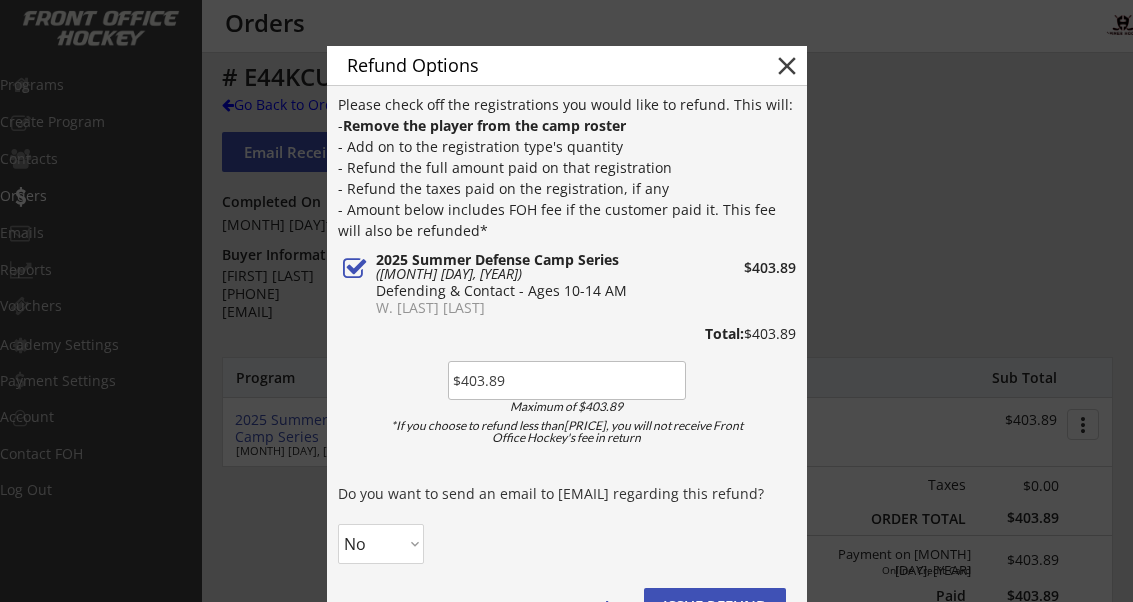 scroll, scrollTop: 9, scrollLeft: 0, axis: vertical 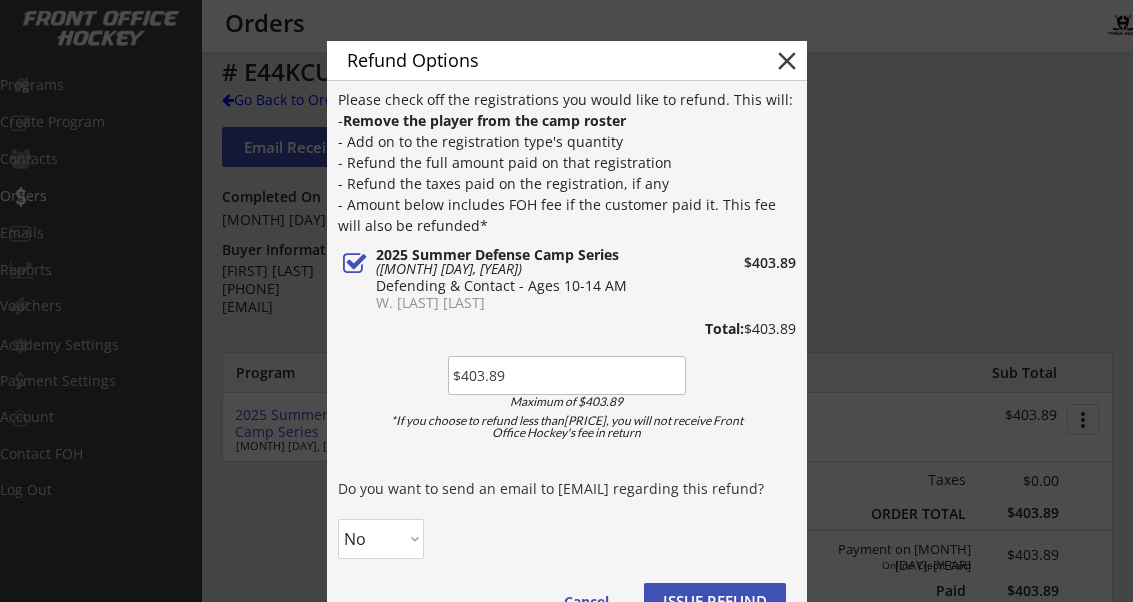 click on "ISSUE REFUND" at bounding box center (715, 601) 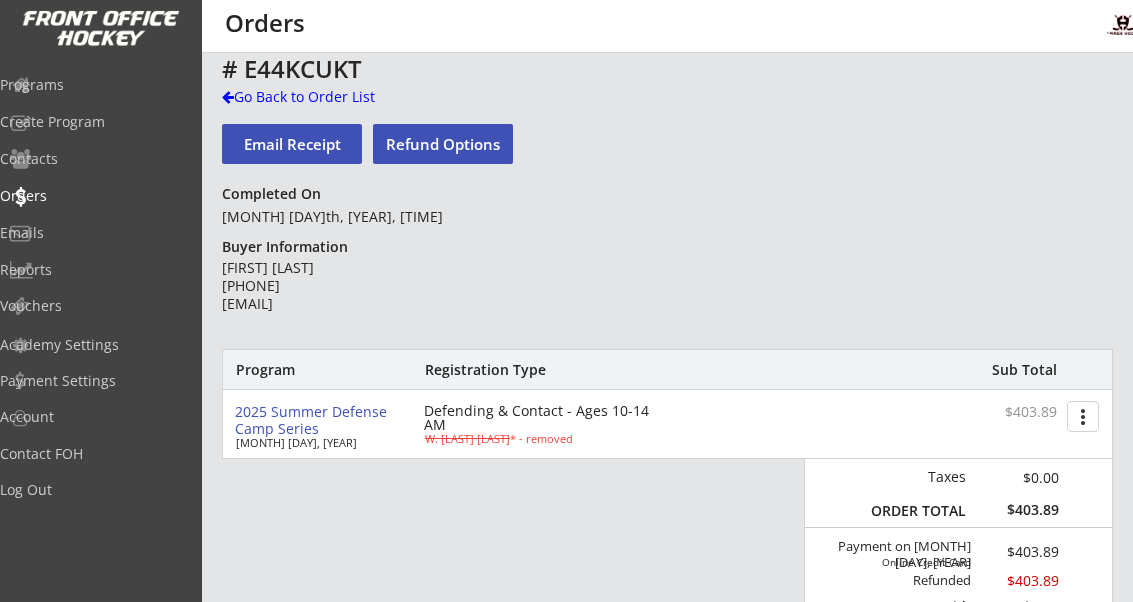scroll, scrollTop: 0, scrollLeft: 0, axis: both 